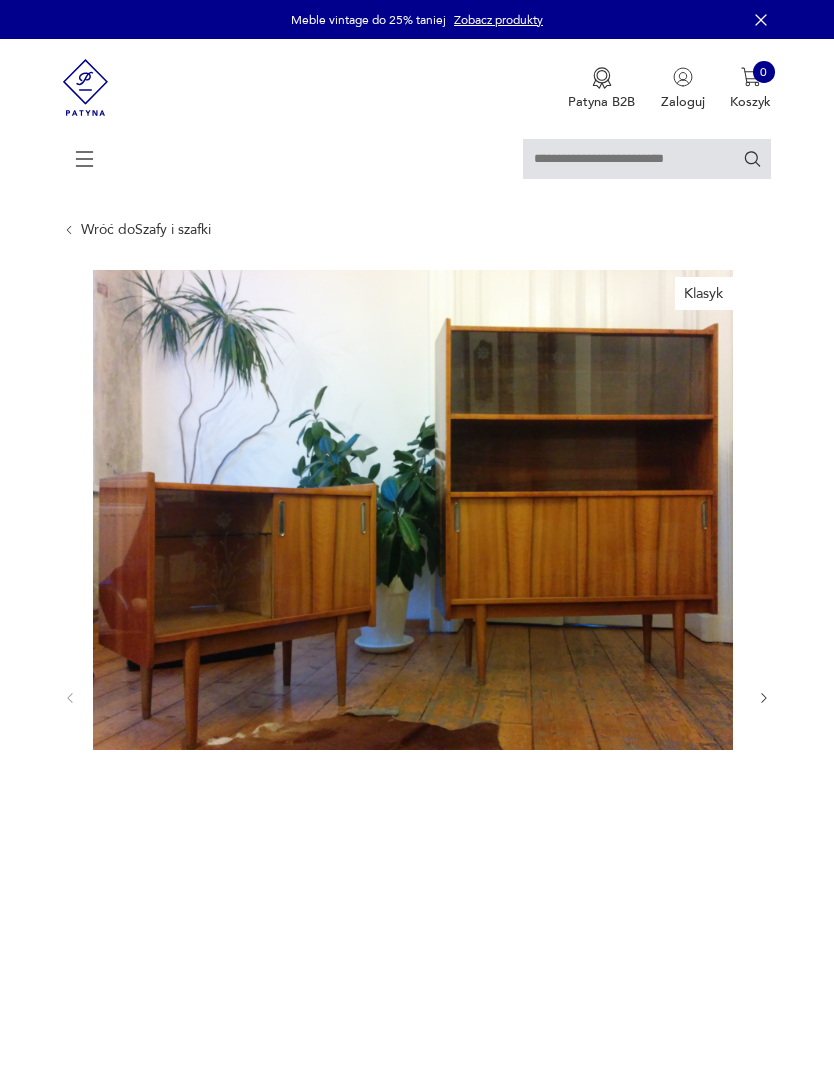 scroll, scrollTop: 0, scrollLeft: 0, axis: both 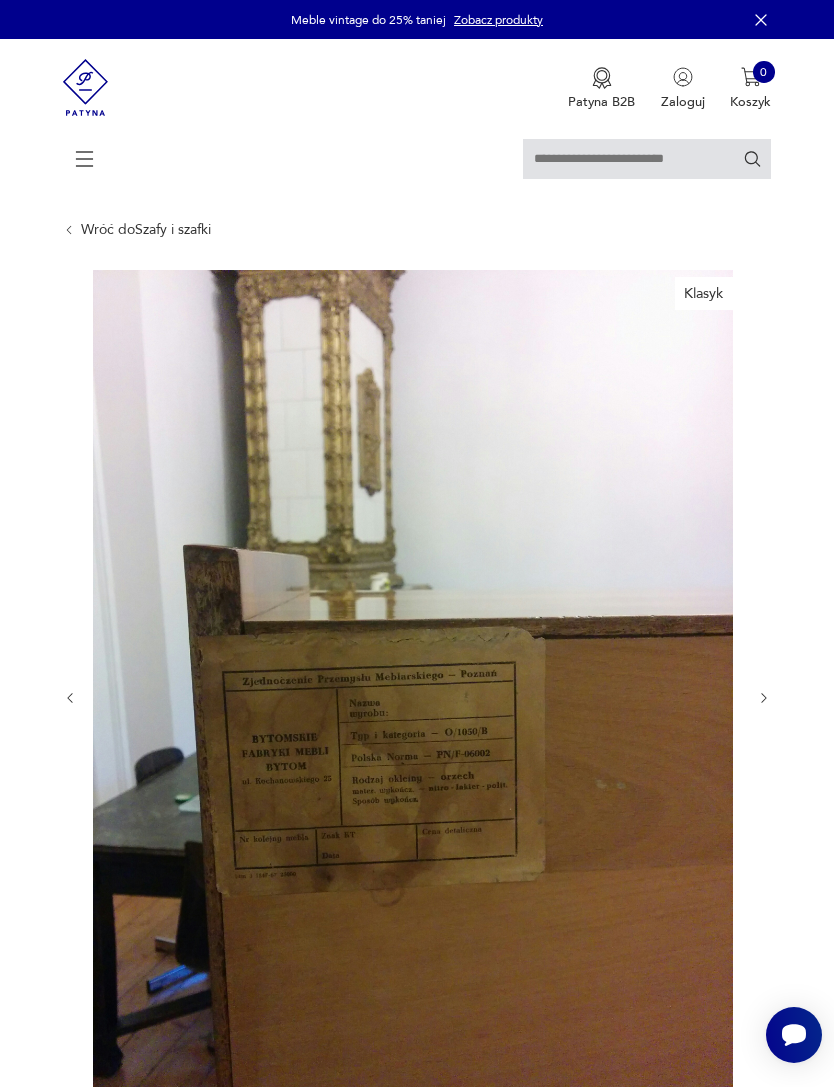 click 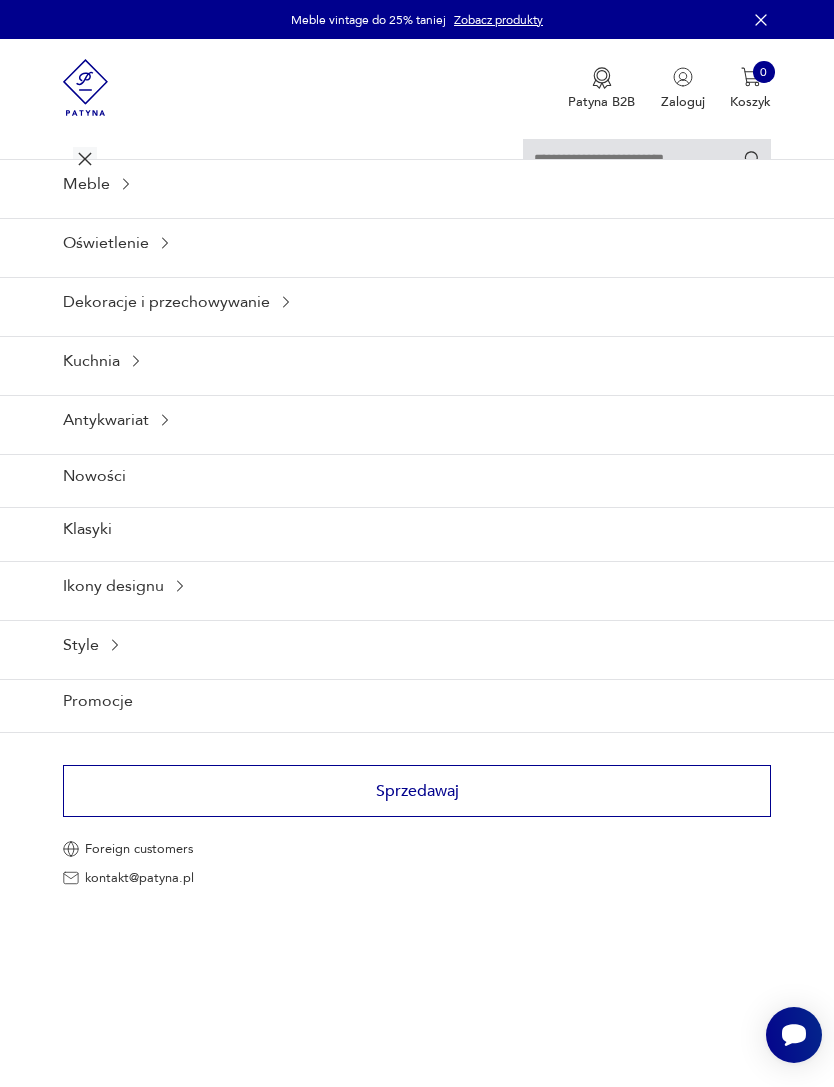 click 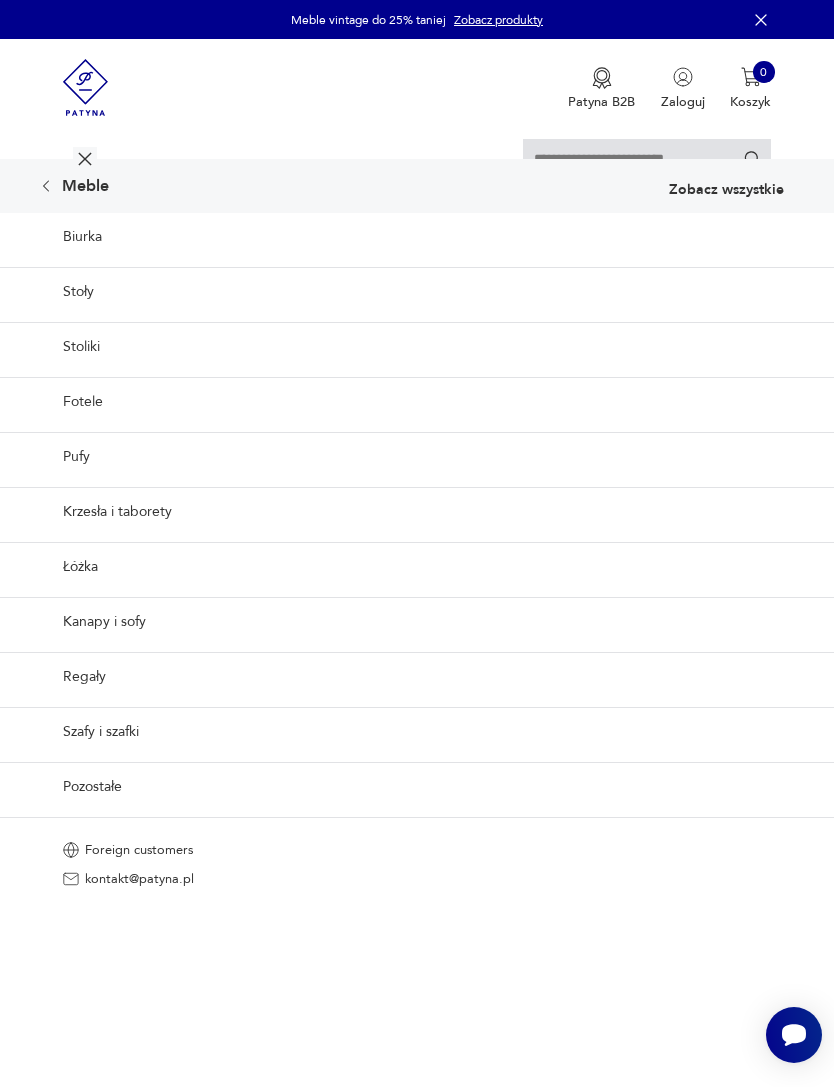 click on "Biurka" at bounding box center (417, 237) 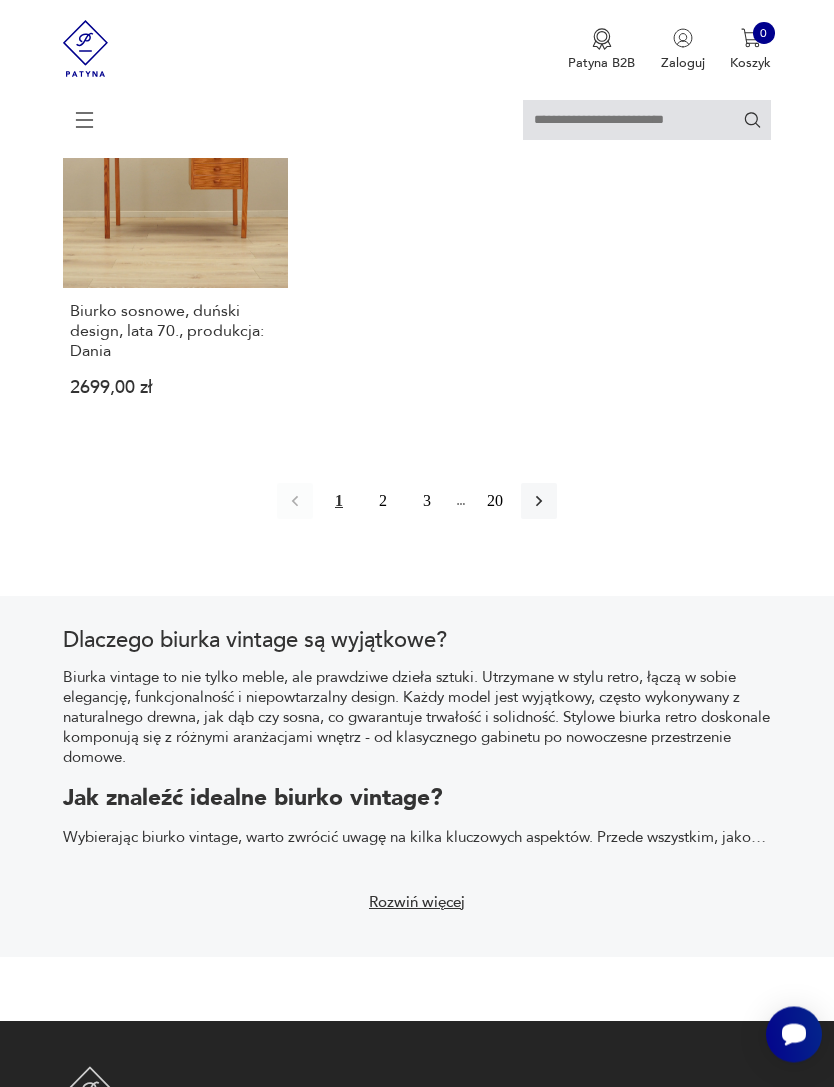 scroll, scrollTop: 2661, scrollLeft: 0, axis: vertical 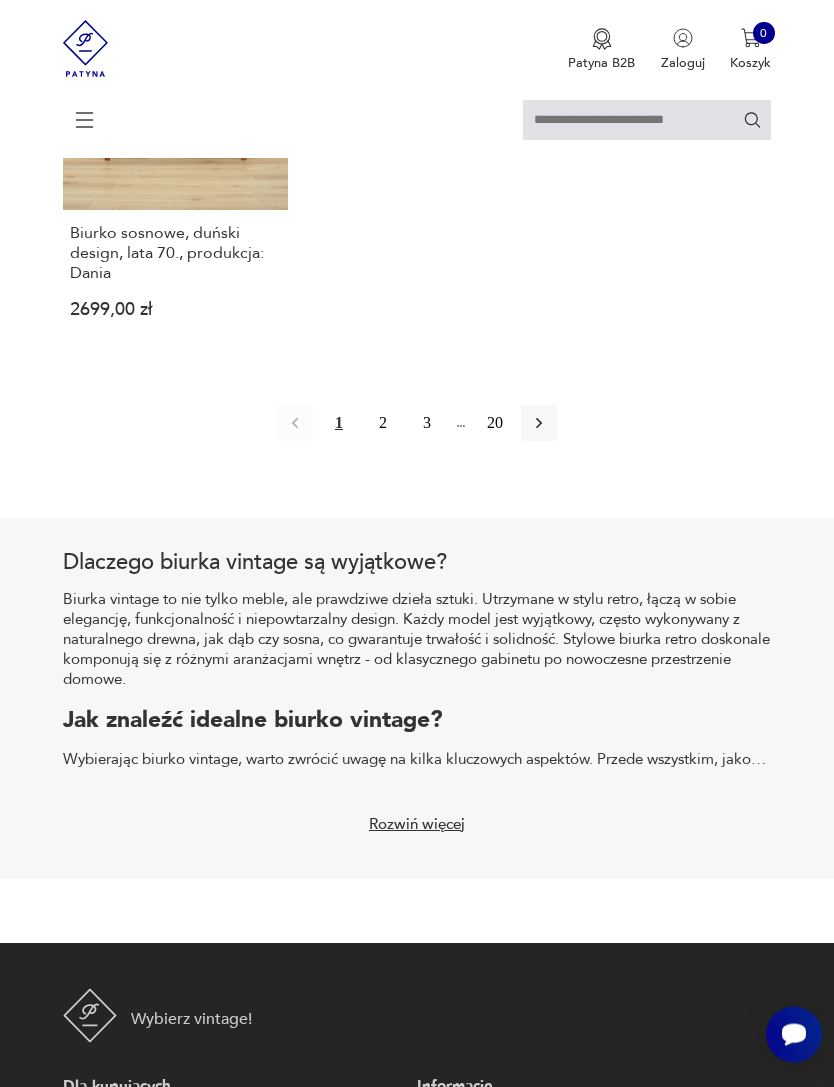 click on "2" at bounding box center (383, 424) 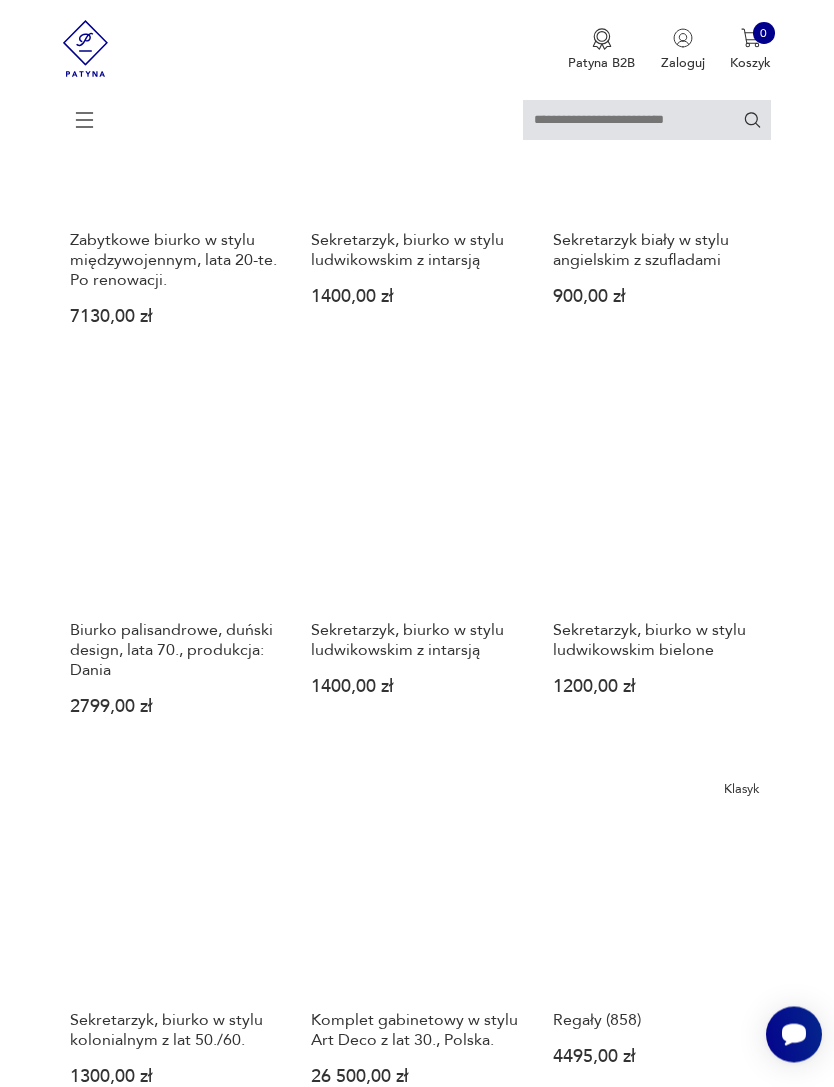 scroll, scrollTop: 1525, scrollLeft: 0, axis: vertical 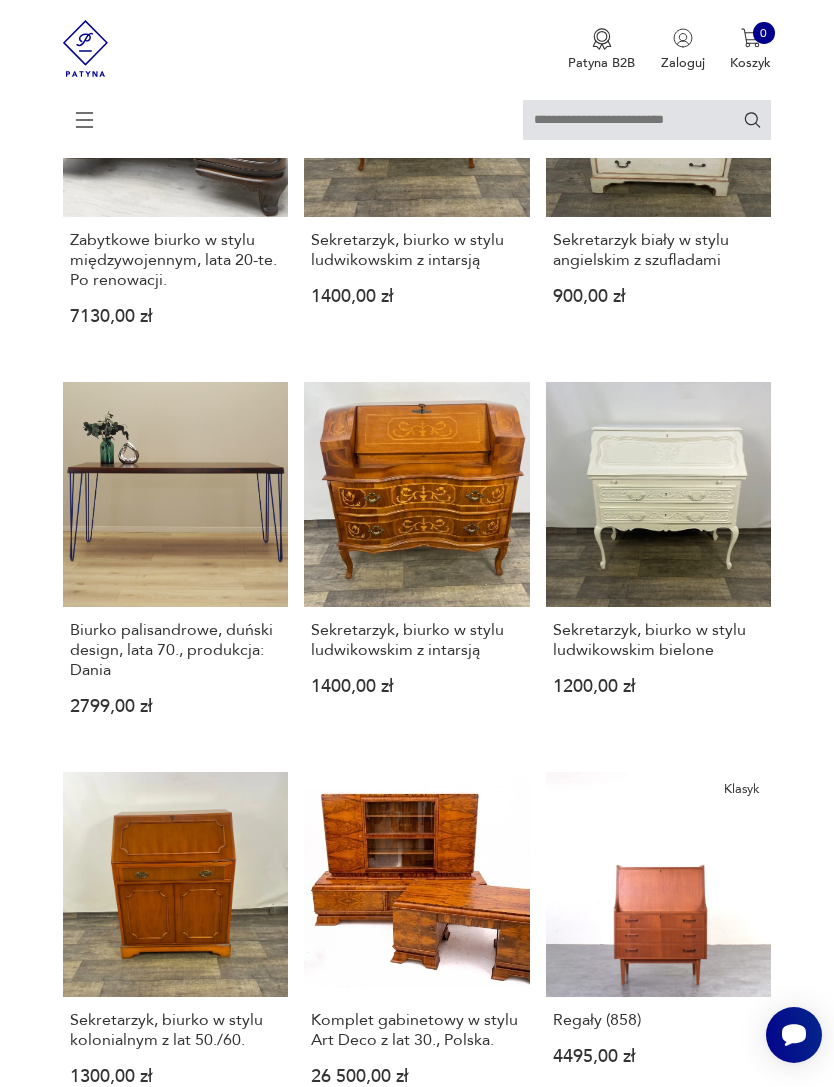 click 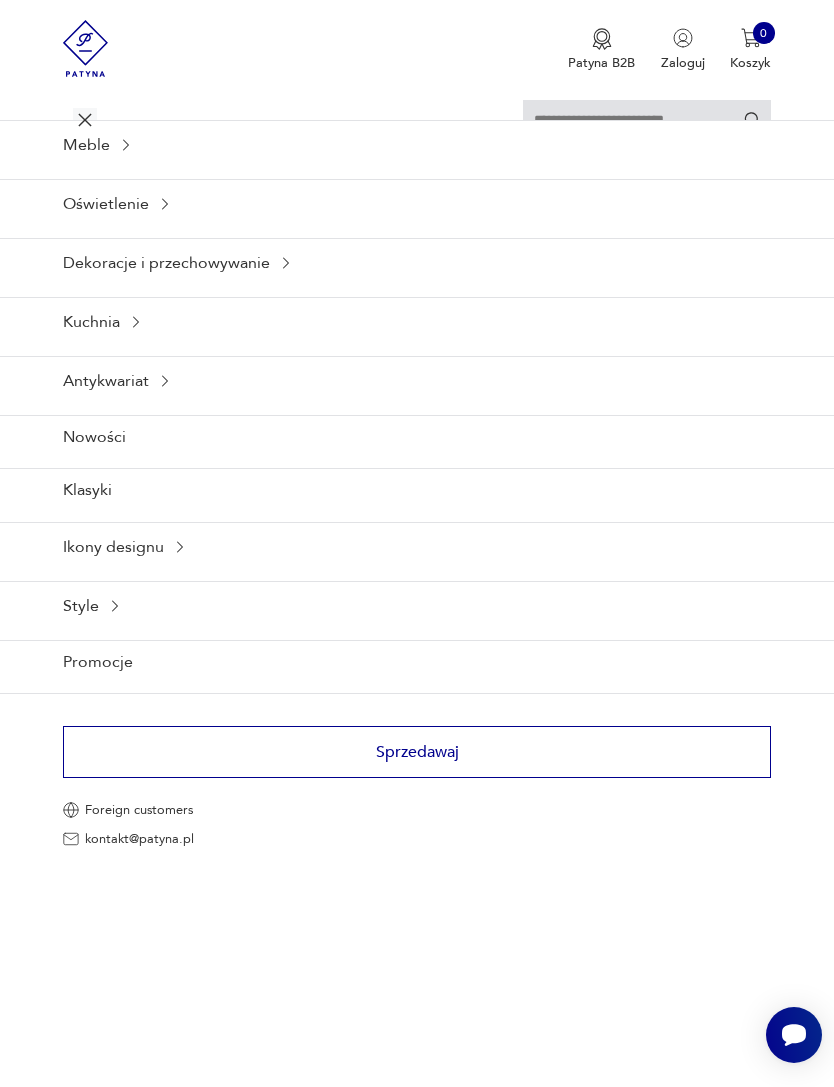 click 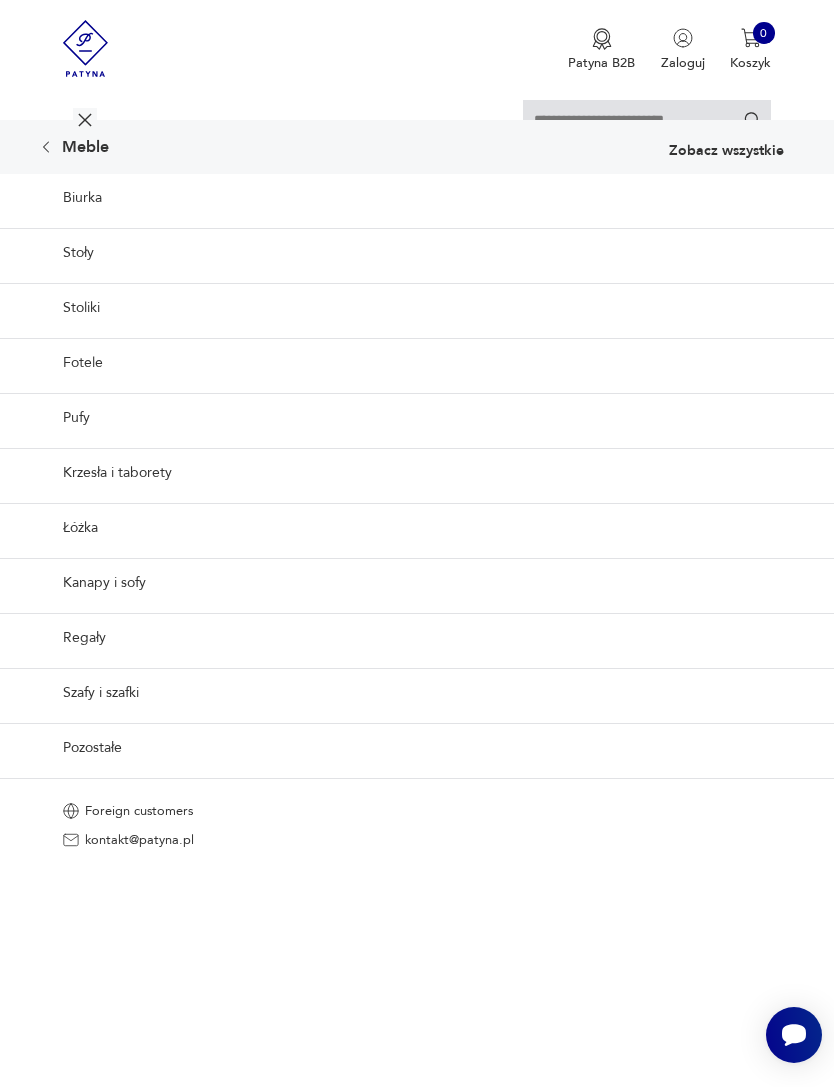 click on "Szafy i szafki" at bounding box center [417, 692] 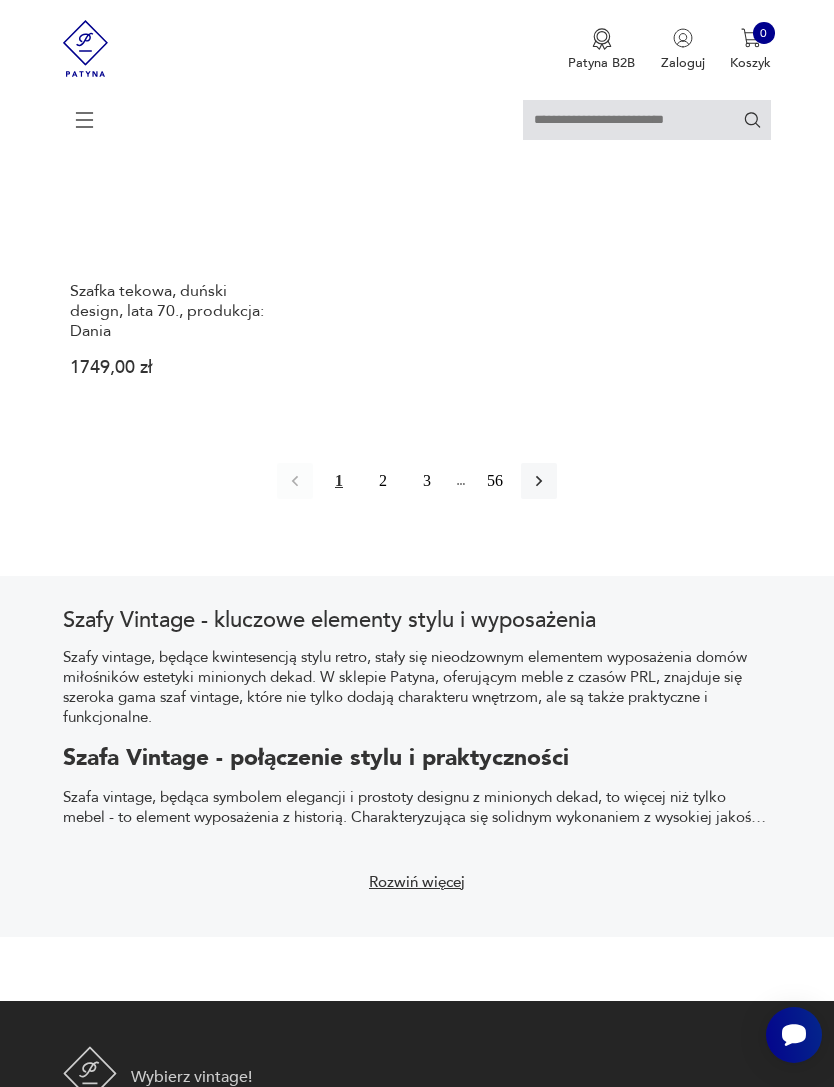 scroll, scrollTop: 2661, scrollLeft: 0, axis: vertical 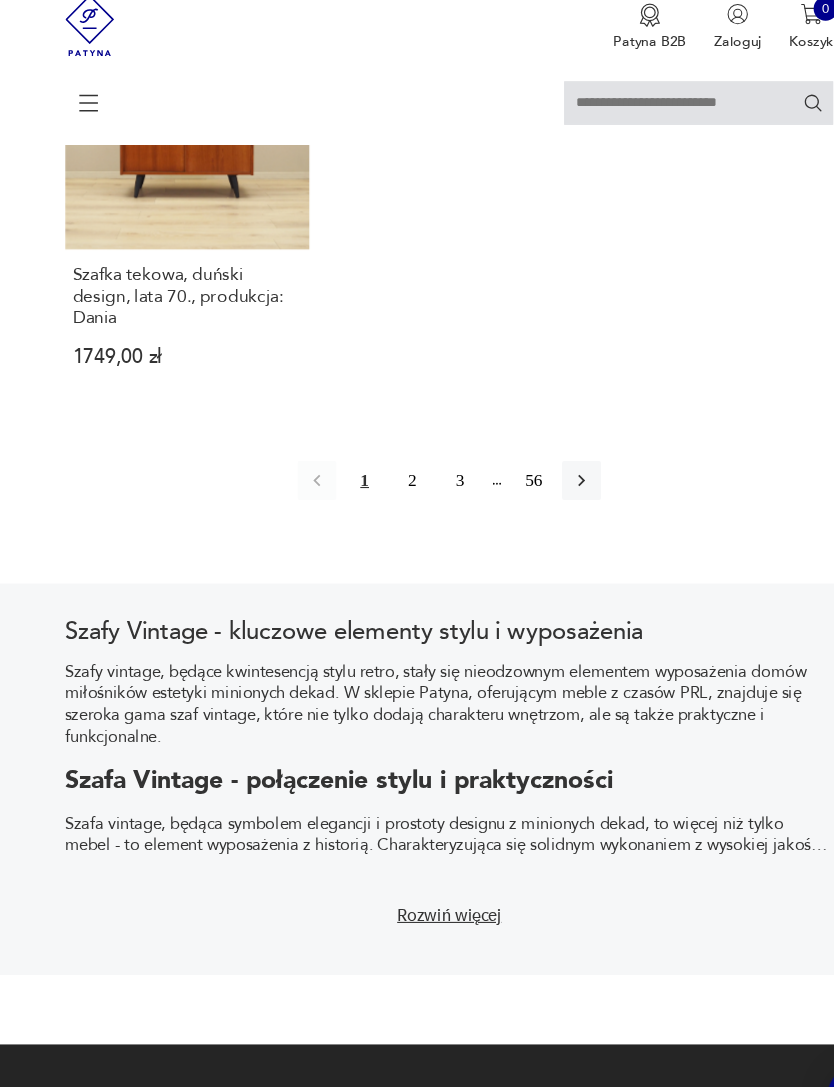 click on "2" at bounding box center (383, 468) 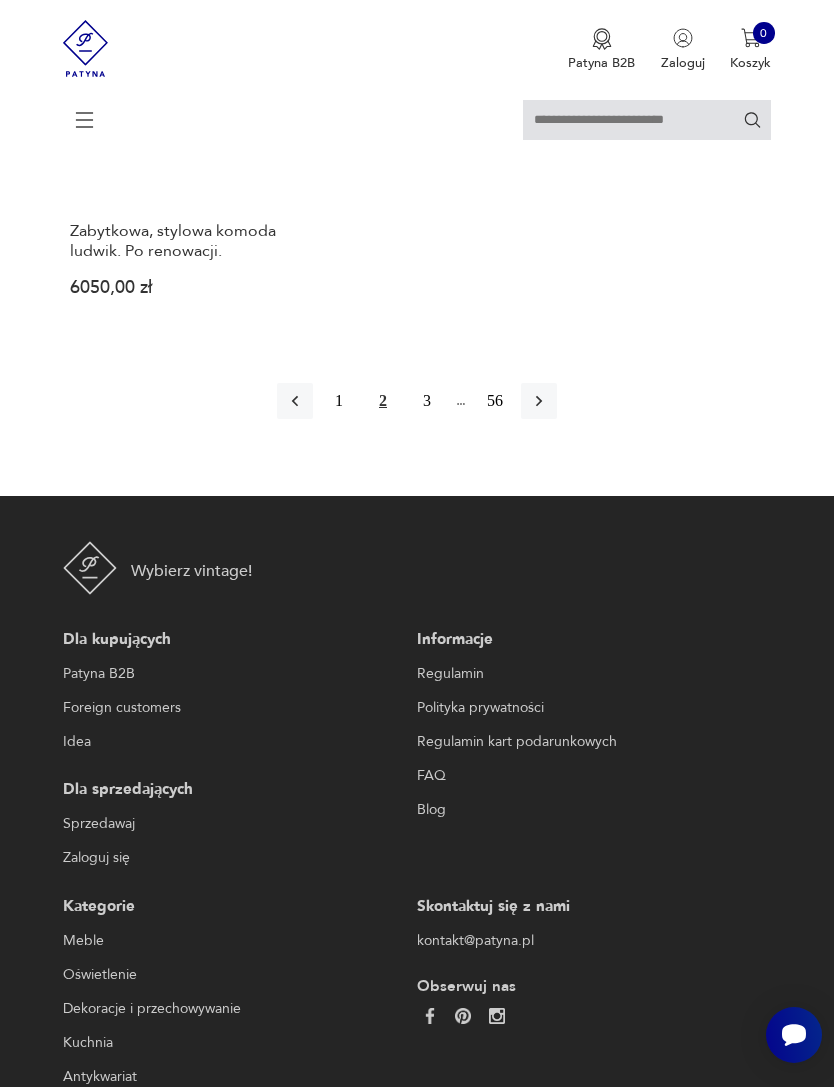 scroll, scrollTop: 2809, scrollLeft: 0, axis: vertical 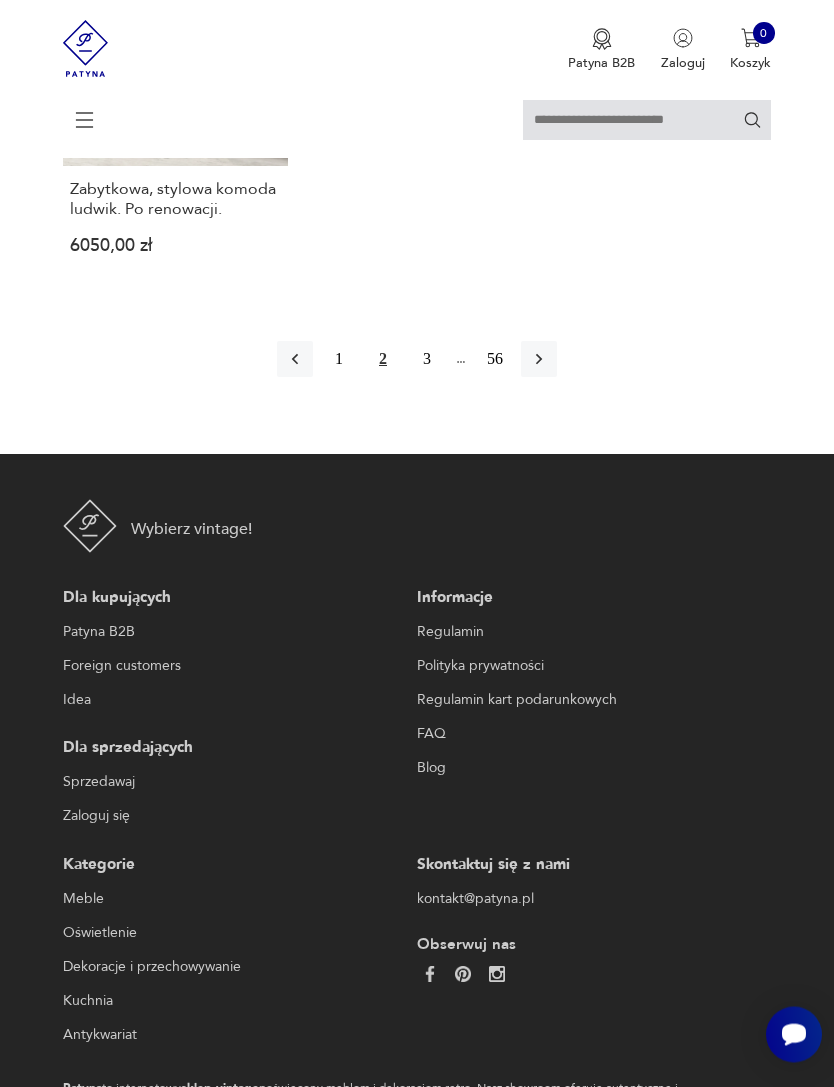 click on "3" at bounding box center (427, 360) 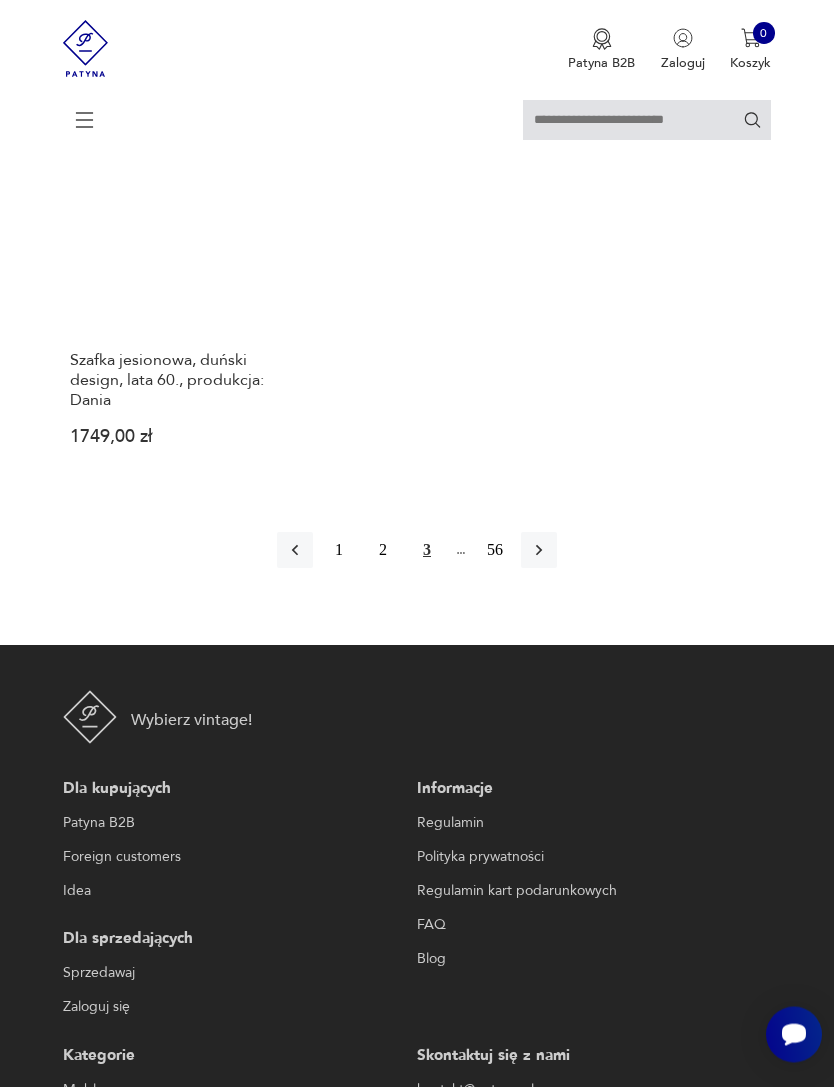 scroll, scrollTop: 2565, scrollLeft: 0, axis: vertical 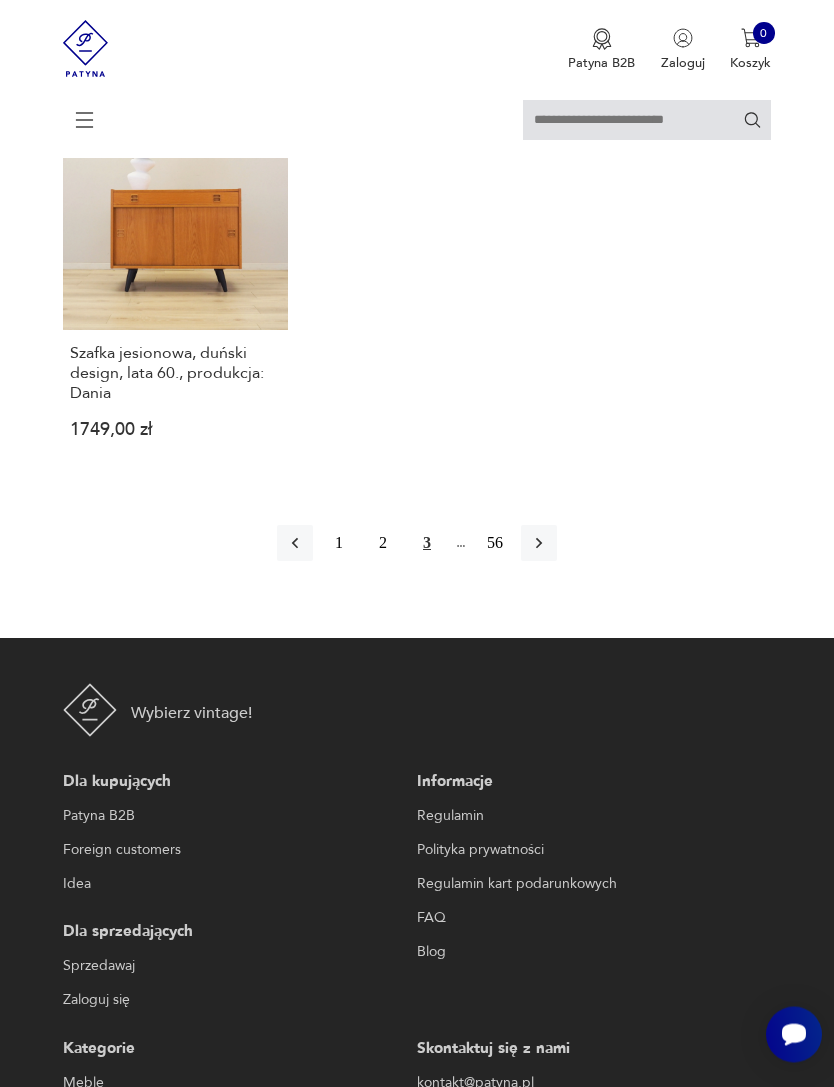click 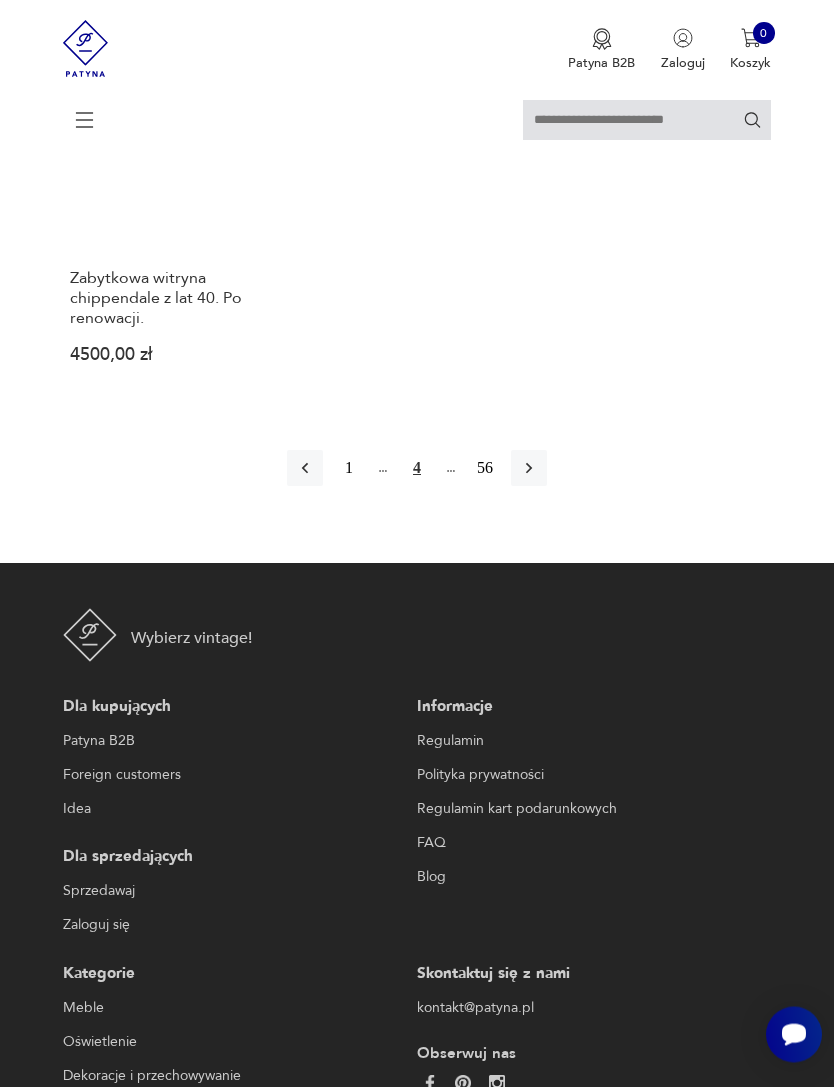 scroll, scrollTop: 2682, scrollLeft: 0, axis: vertical 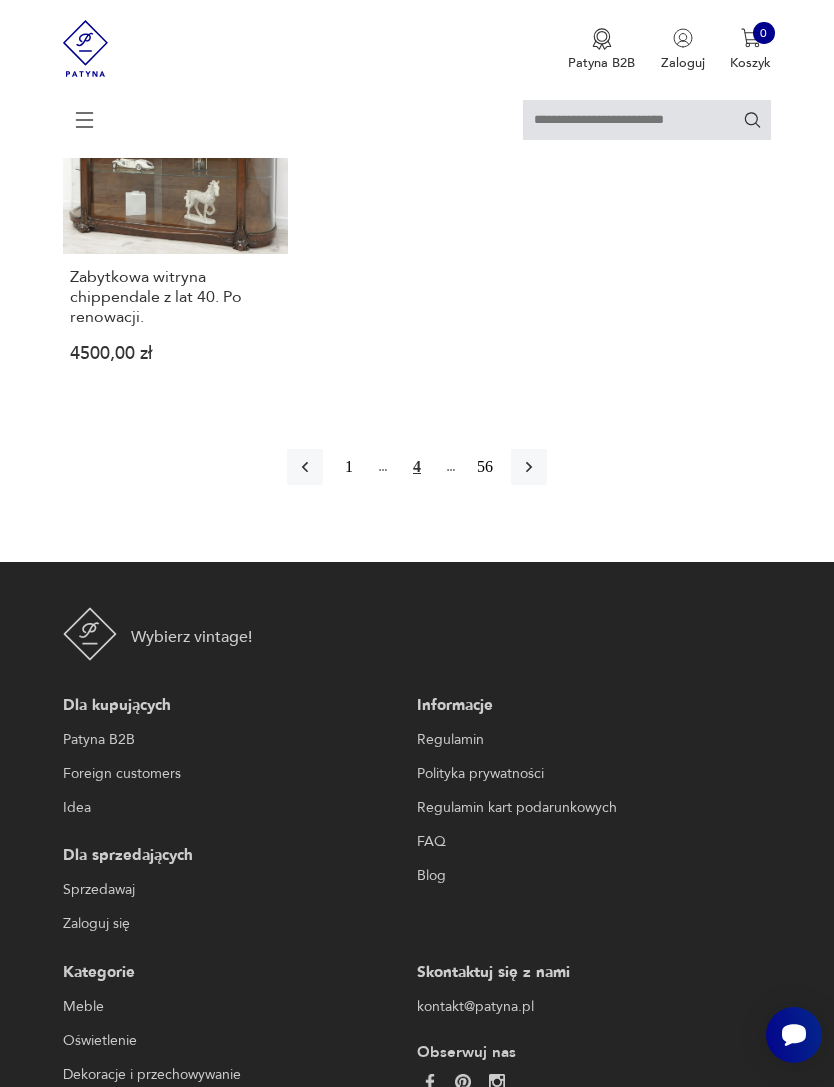 click 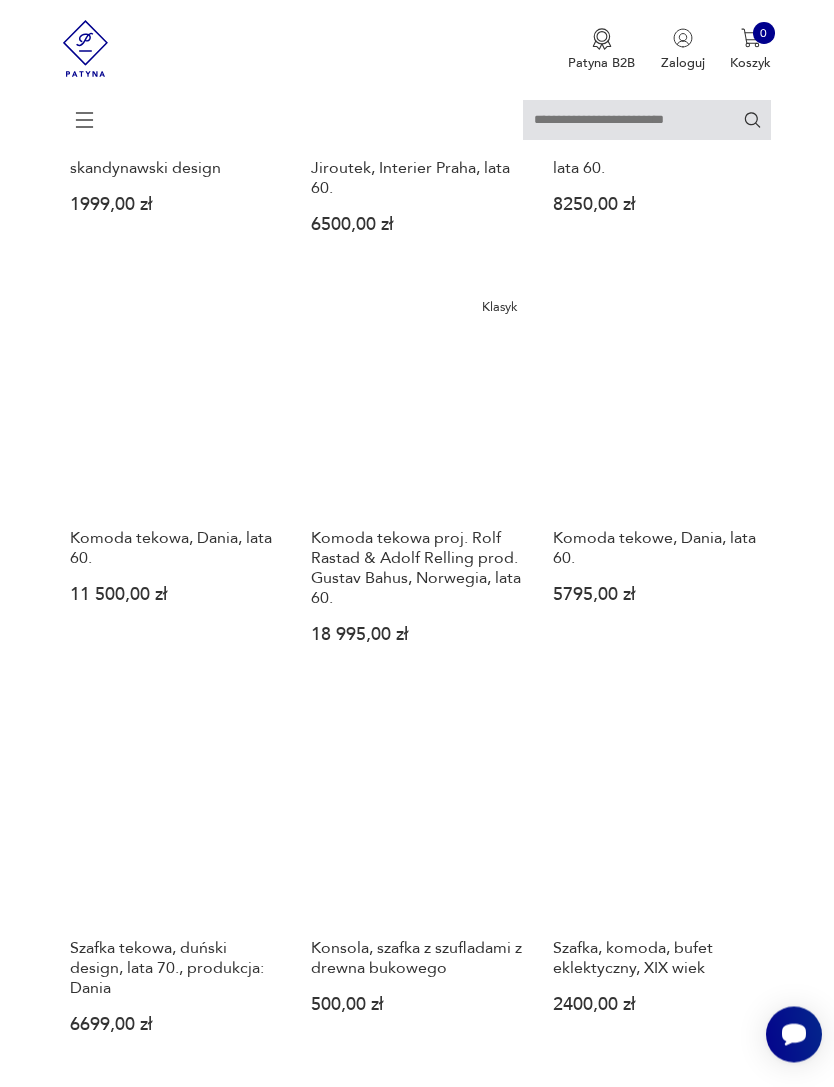 scroll, scrollTop: 393, scrollLeft: 0, axis: vertical 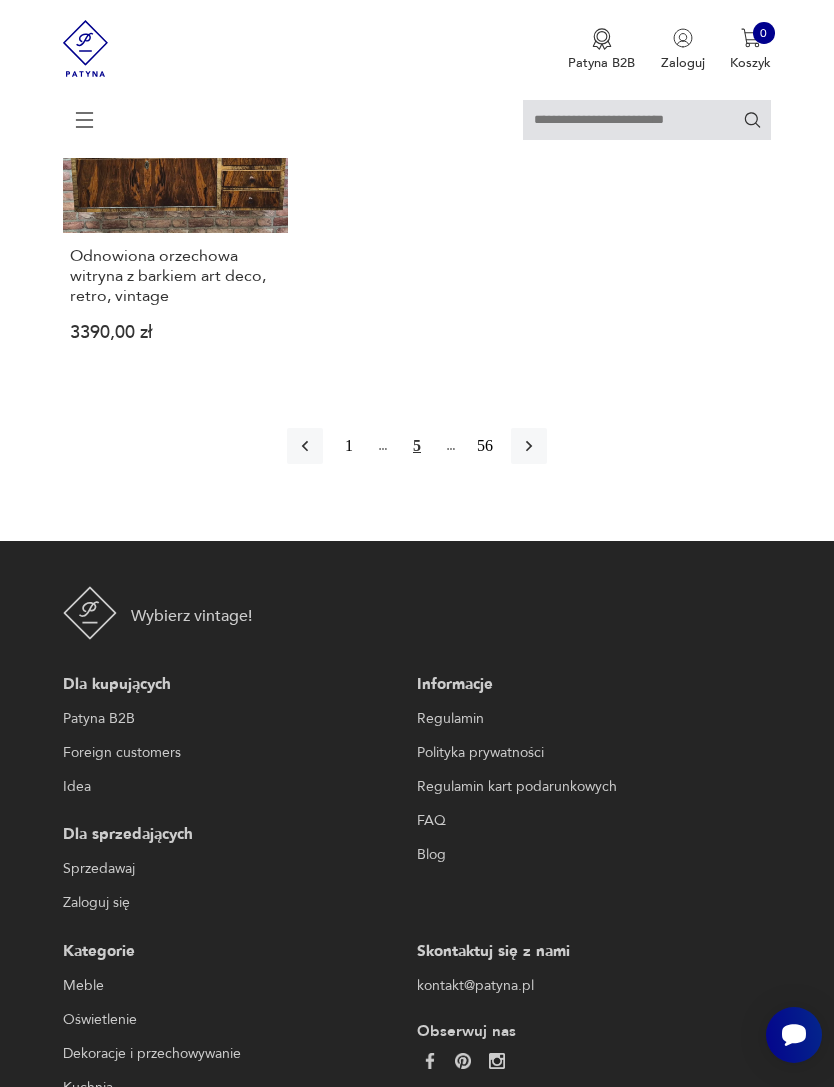 click 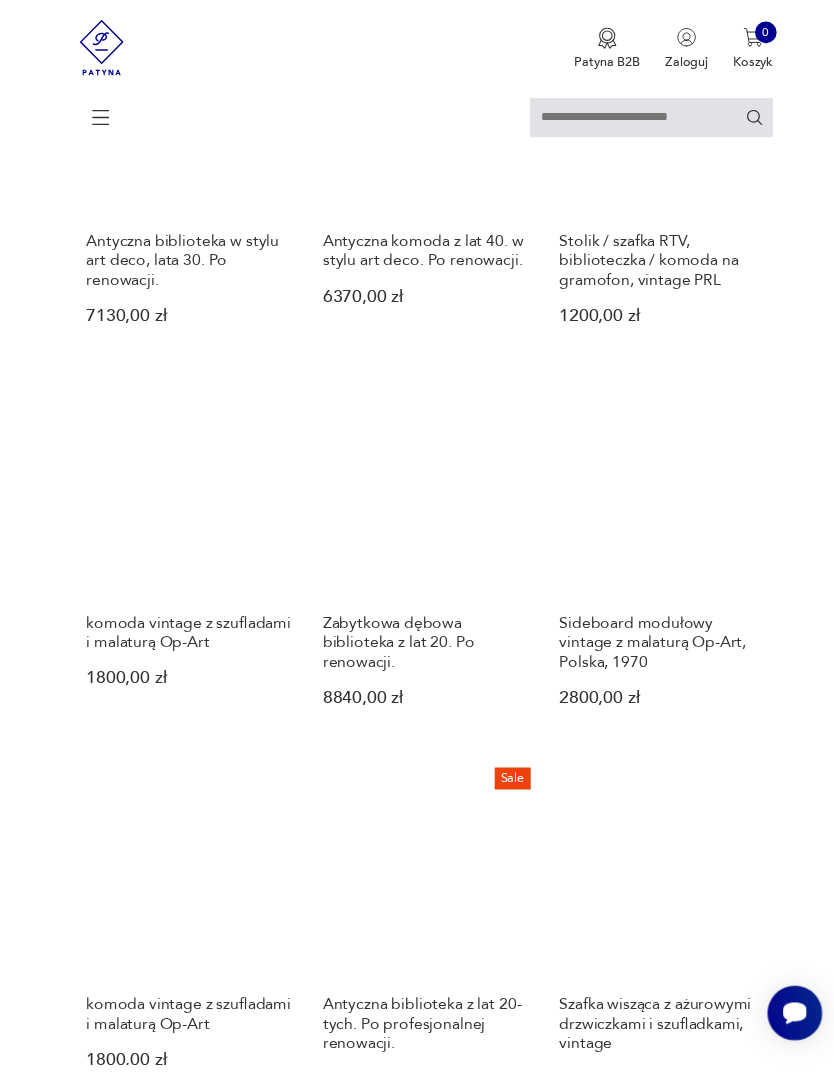 scroll, scrollTop: 1324, scrollLeft: 0, axis: vertical 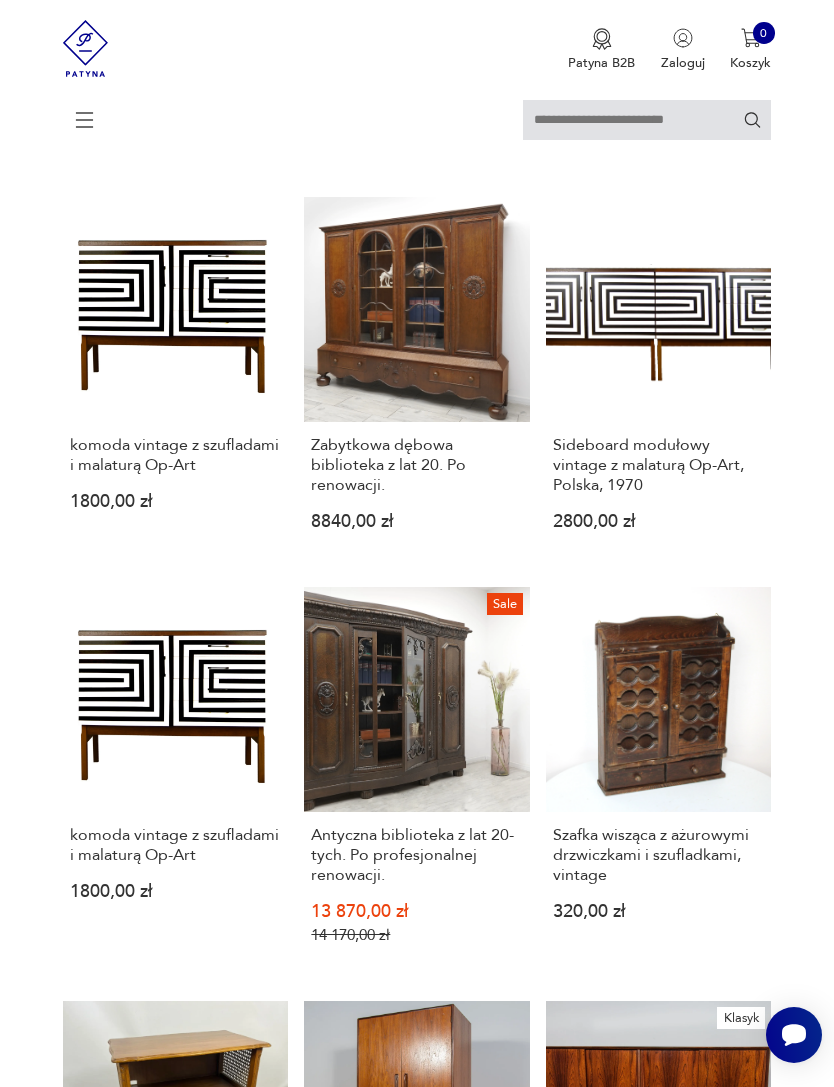 click on "komoda vintage z szufladami i malaturą Op-Art 1800,00 zł" at bounding box center [176, 379] 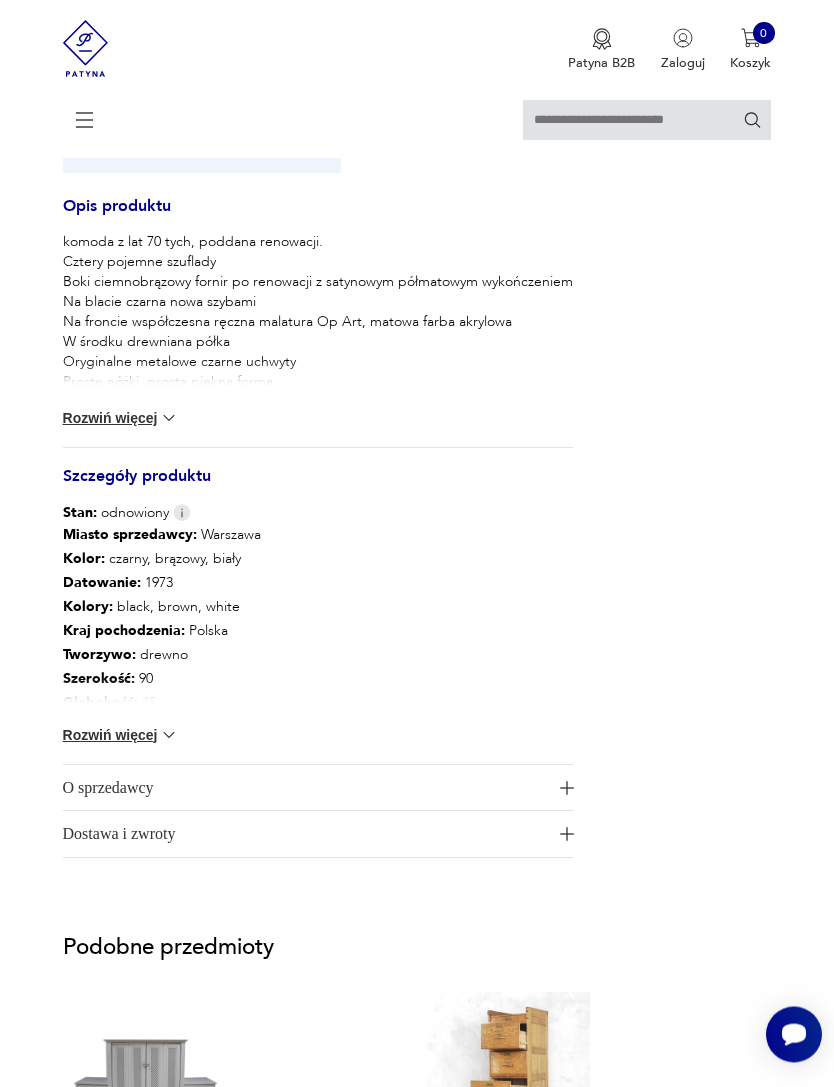 scroll, scrollTop: 1236, scrollLeft: 0, axis: vertical 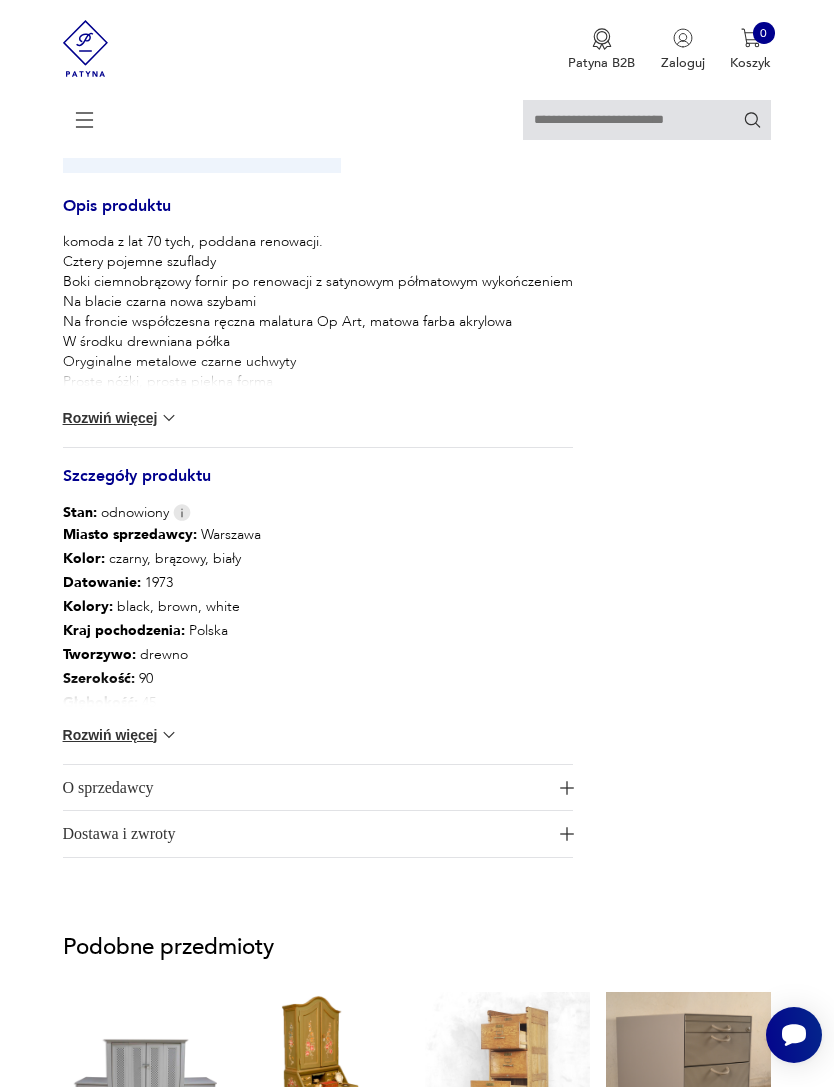 click on "Rozwiń więcej" at bounding box center (121, 418) 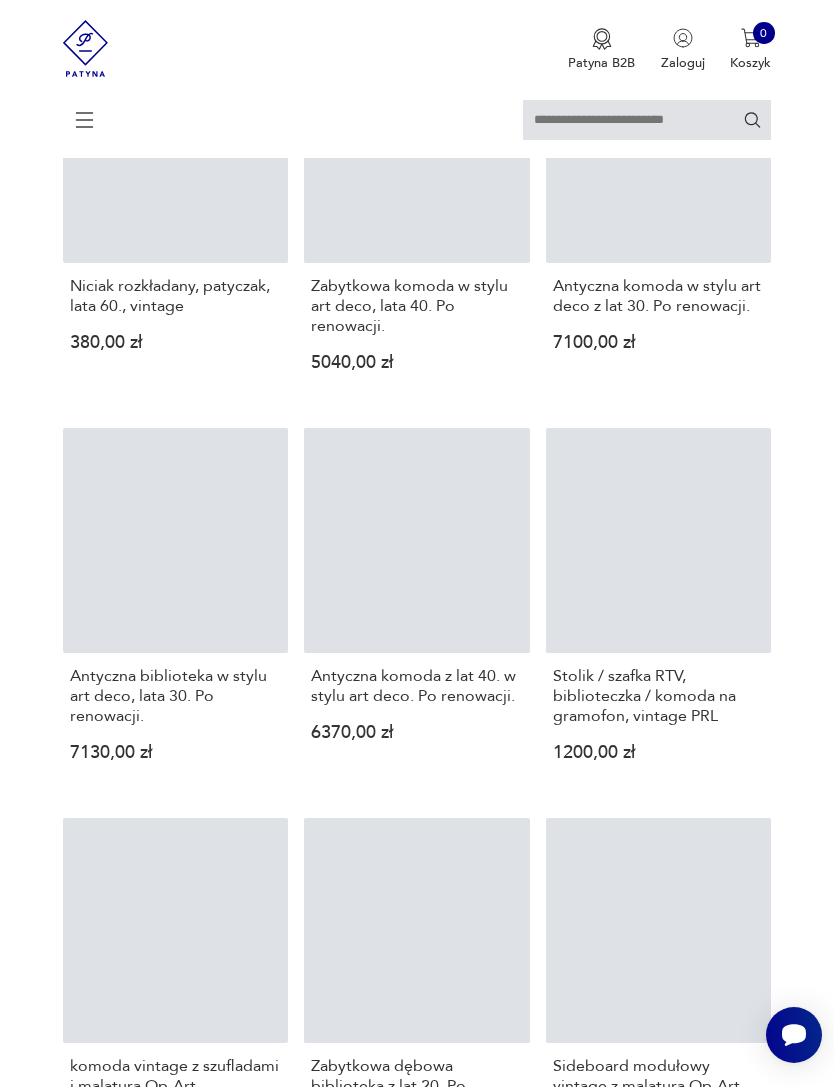 scroll, scrollTop: 697, scrollLeft: 0, axis: vertical 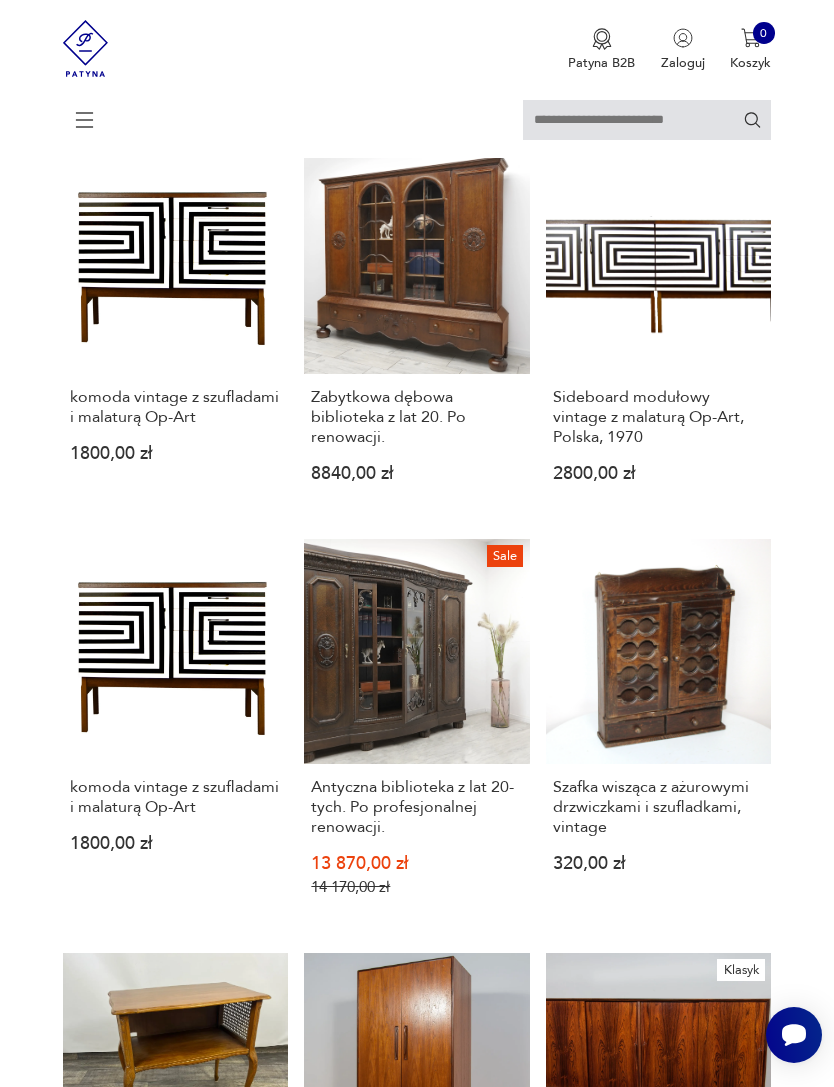 click on "Sideboard modułowy vintage z malaturą Op-Art, [COUNTRY], [YEAR] 2800,00 zł" at bounding box center (659, 331) 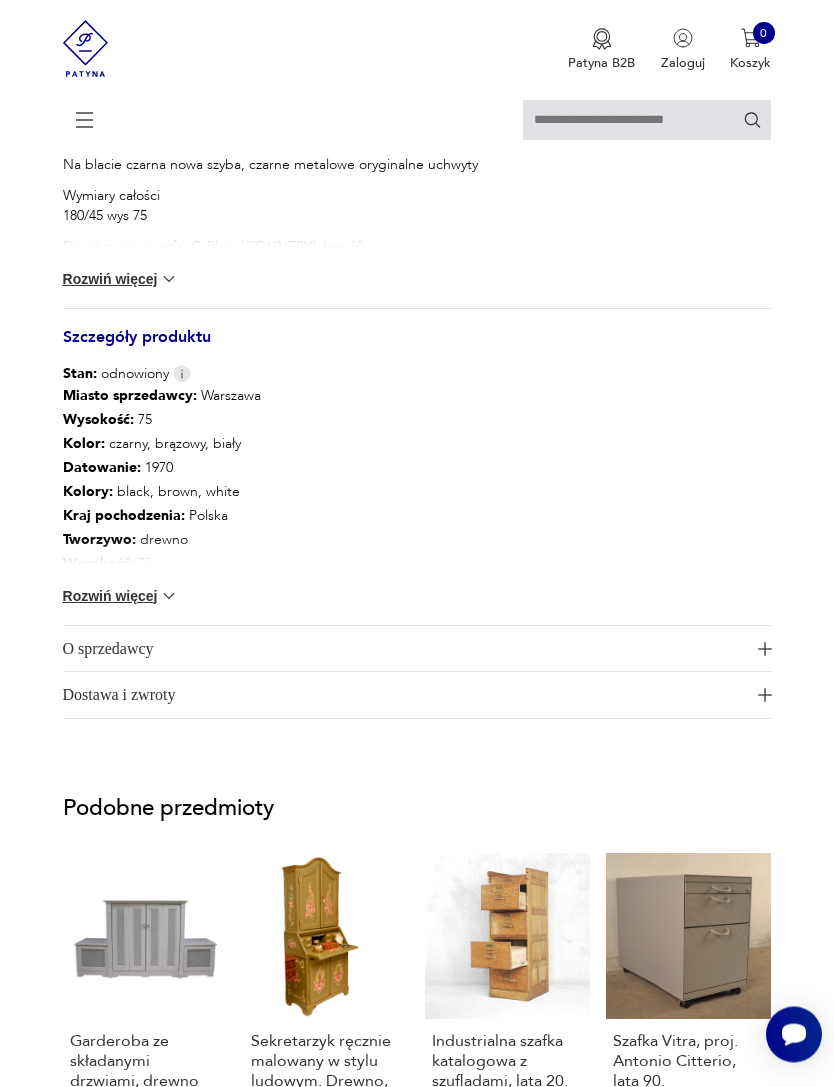 scroll, scrollTop: 1375, scrollLeft: 0, axis: vertical 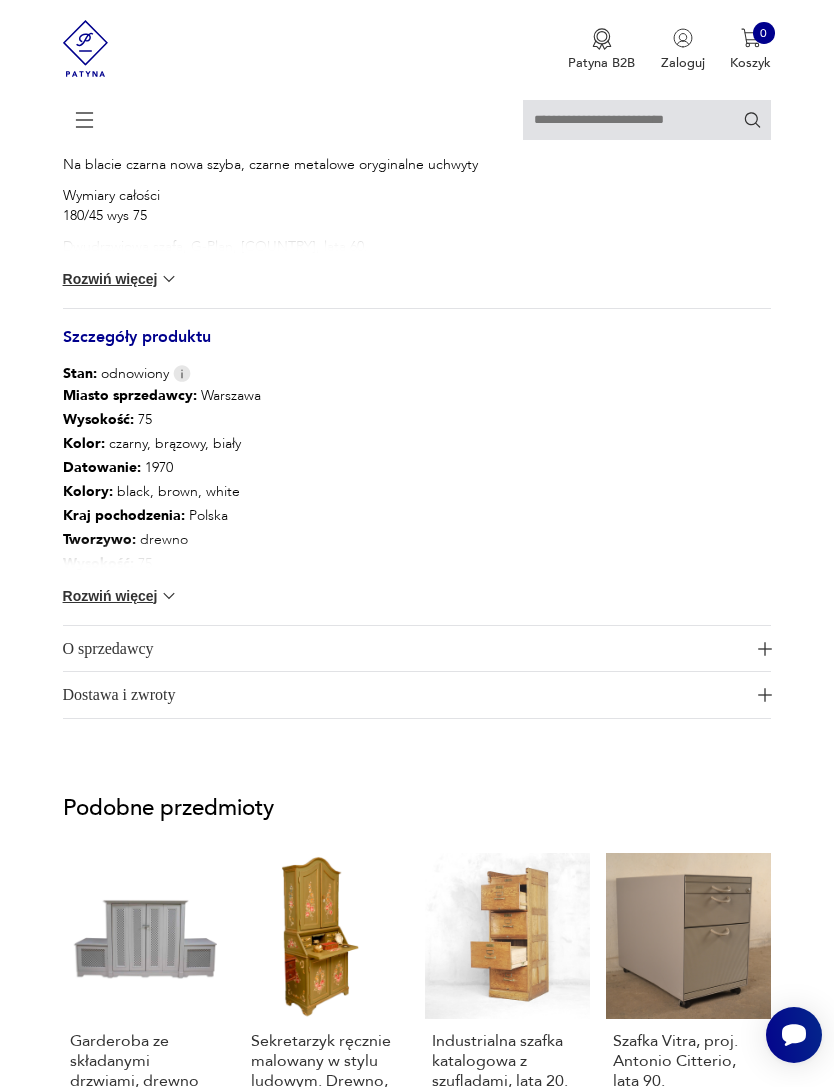 click on "Rozwiń więcej" at bounding box center [121, 279] 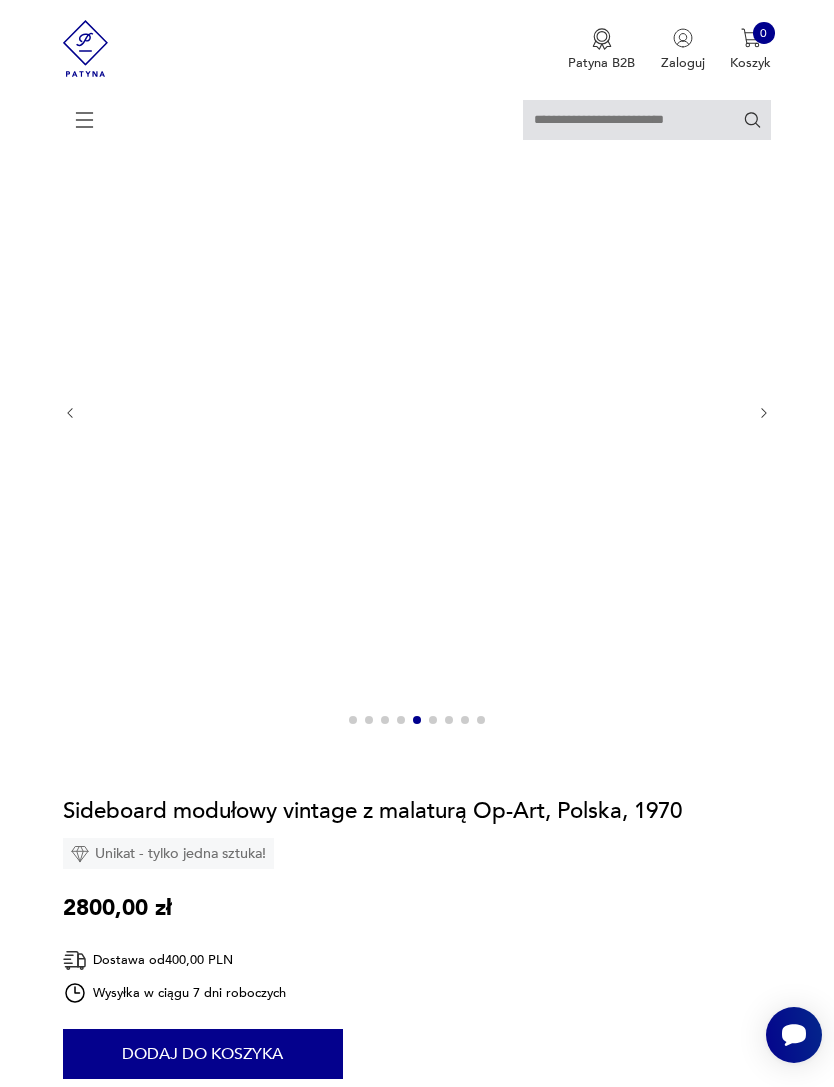 scroll, scrollTop: 176, scrollLeft: 0, axis: vertical 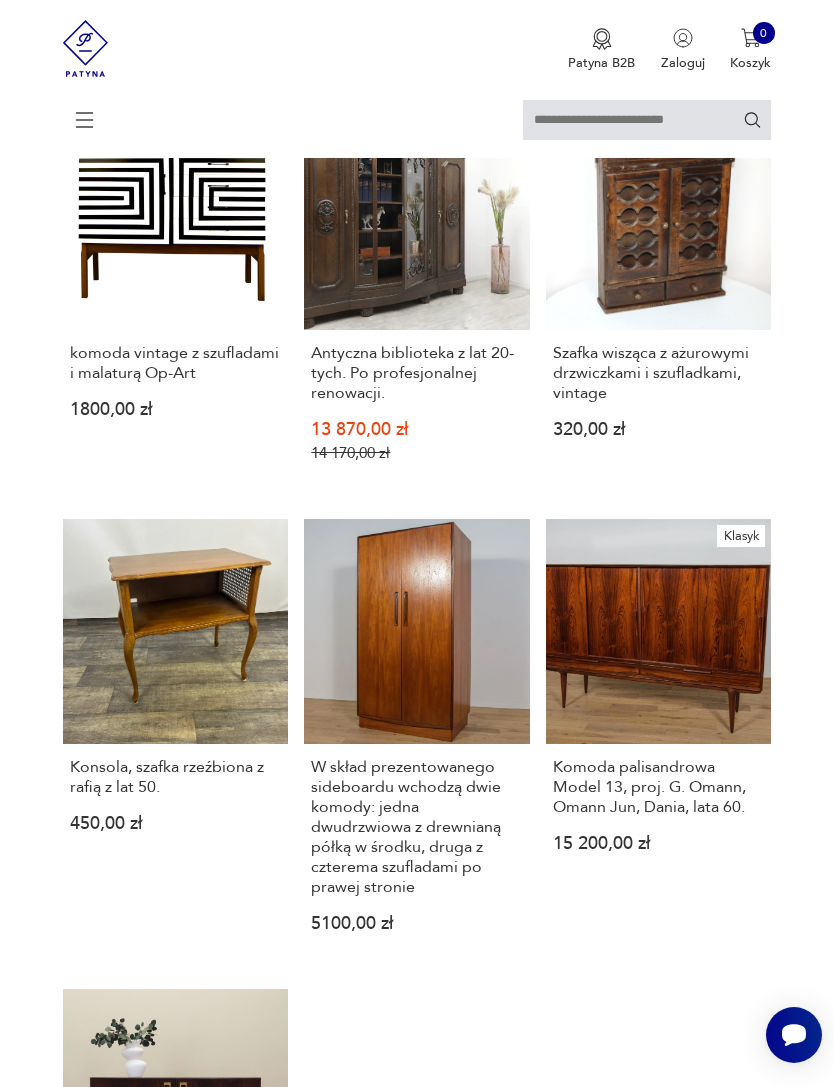 click on "komoda vintage z szufladami i malaturą Op-Art 1800,00 zł" at bounding box center (176, 299) 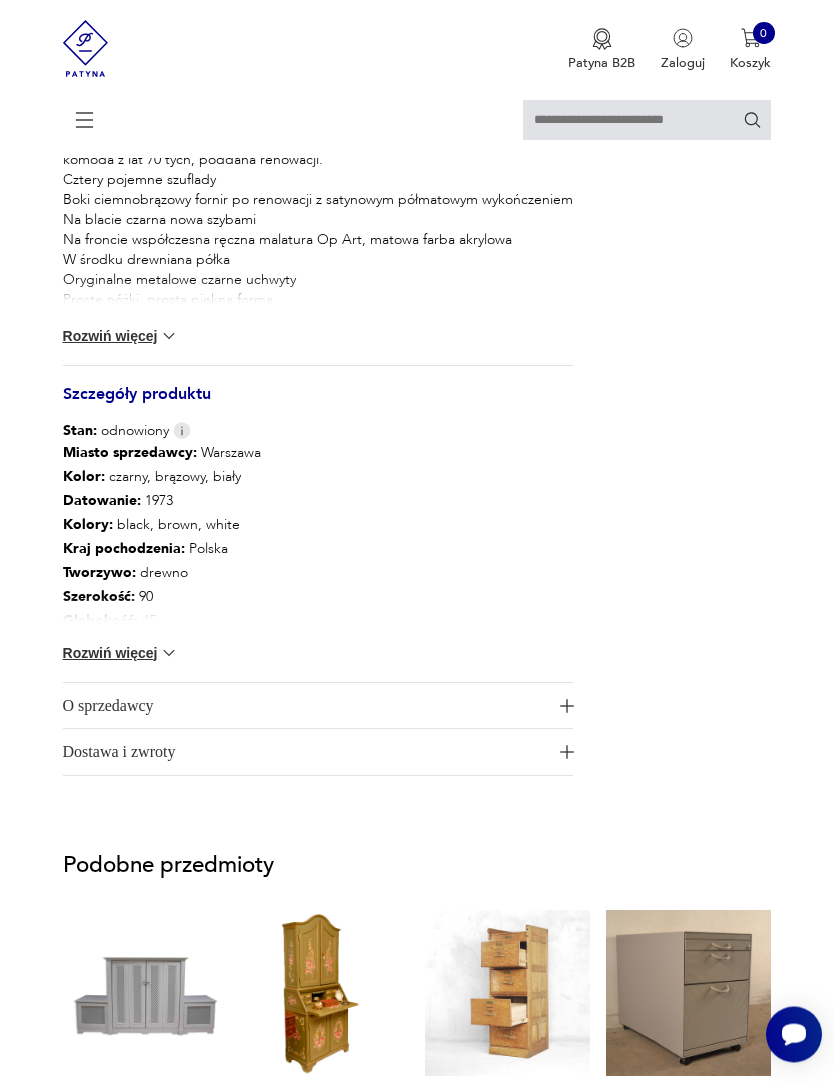scroll, scrollTop: 1318, scrollLeft: 0, axis: vertical 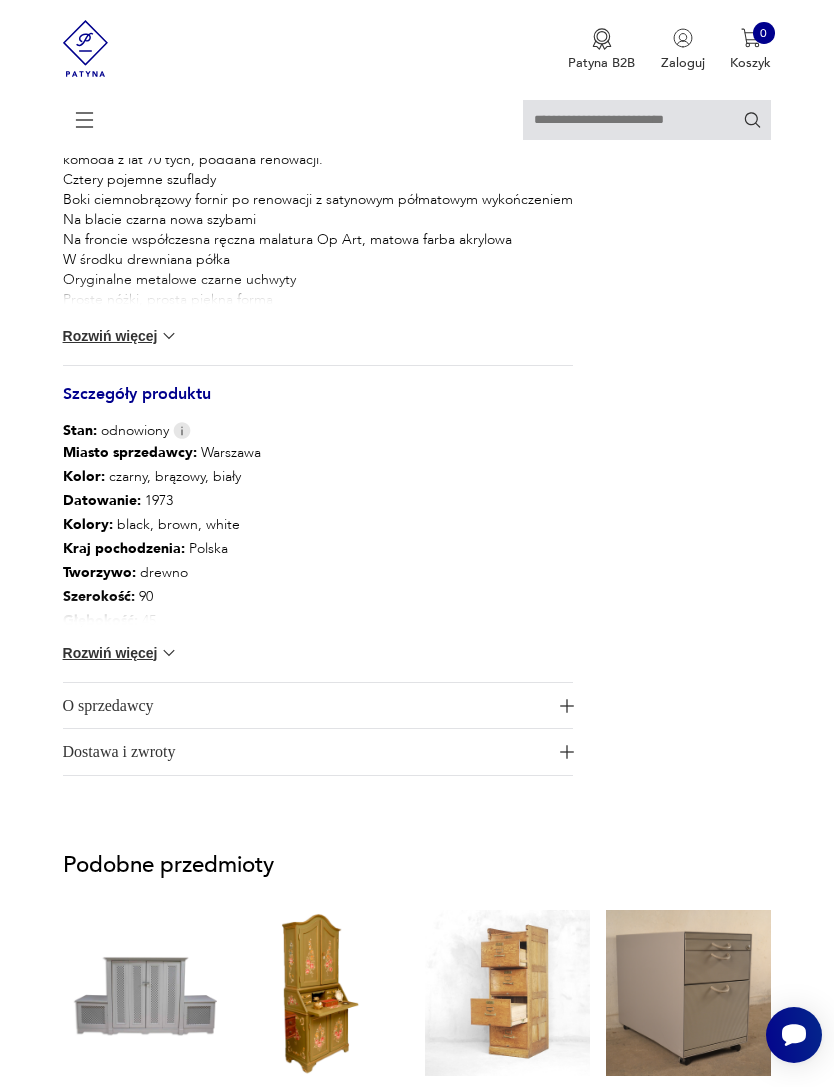 click on "Rozwiń więcej" at bounding box center [121, 336] 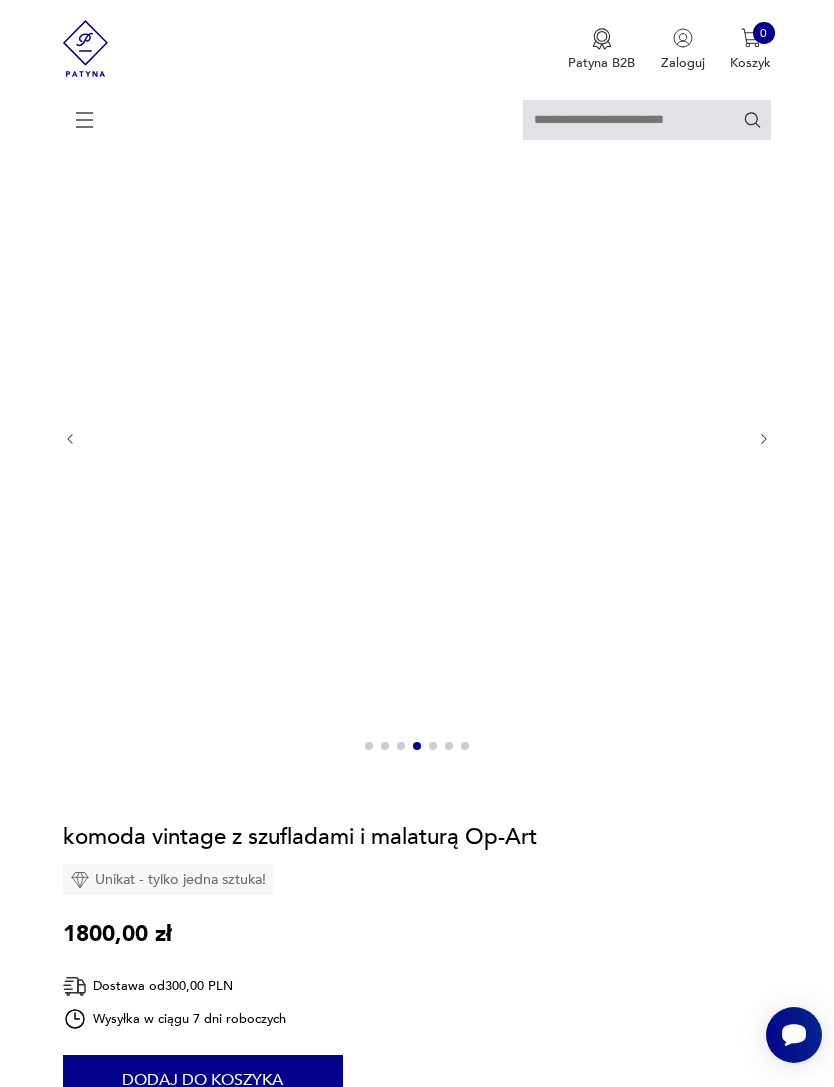 scroll, scrollTop: 144, scrollLeft: 0, axis: vertical 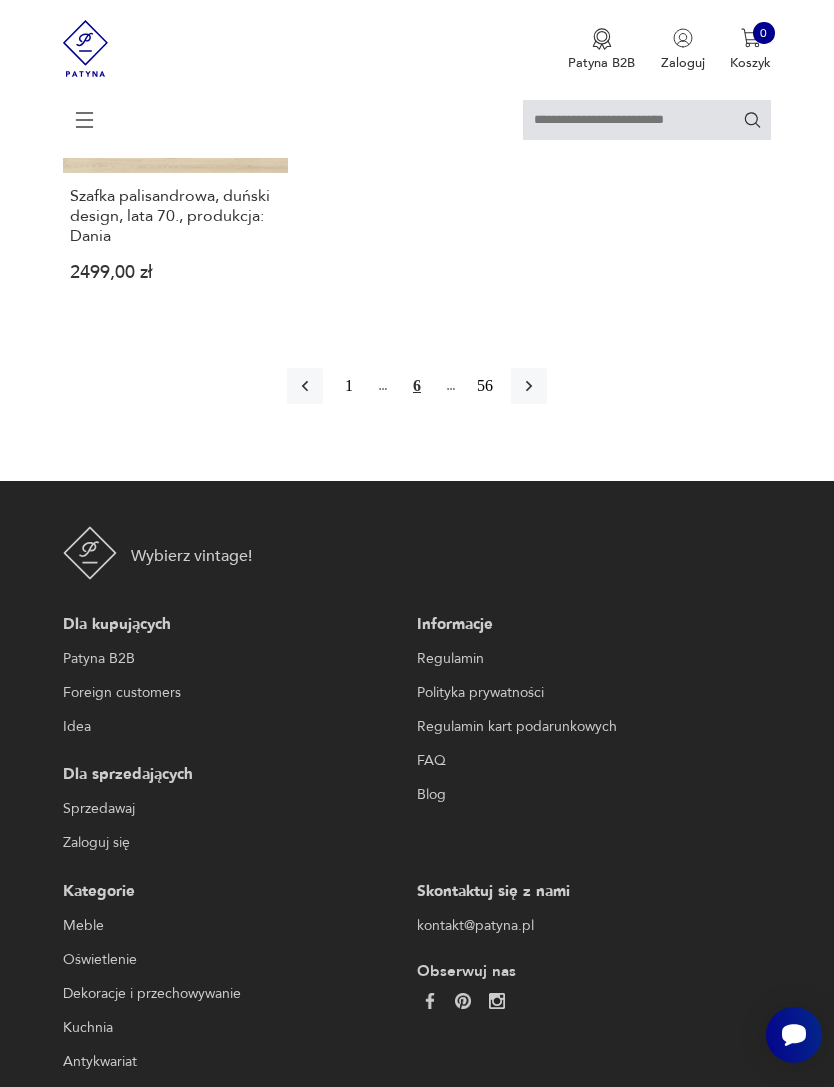 click 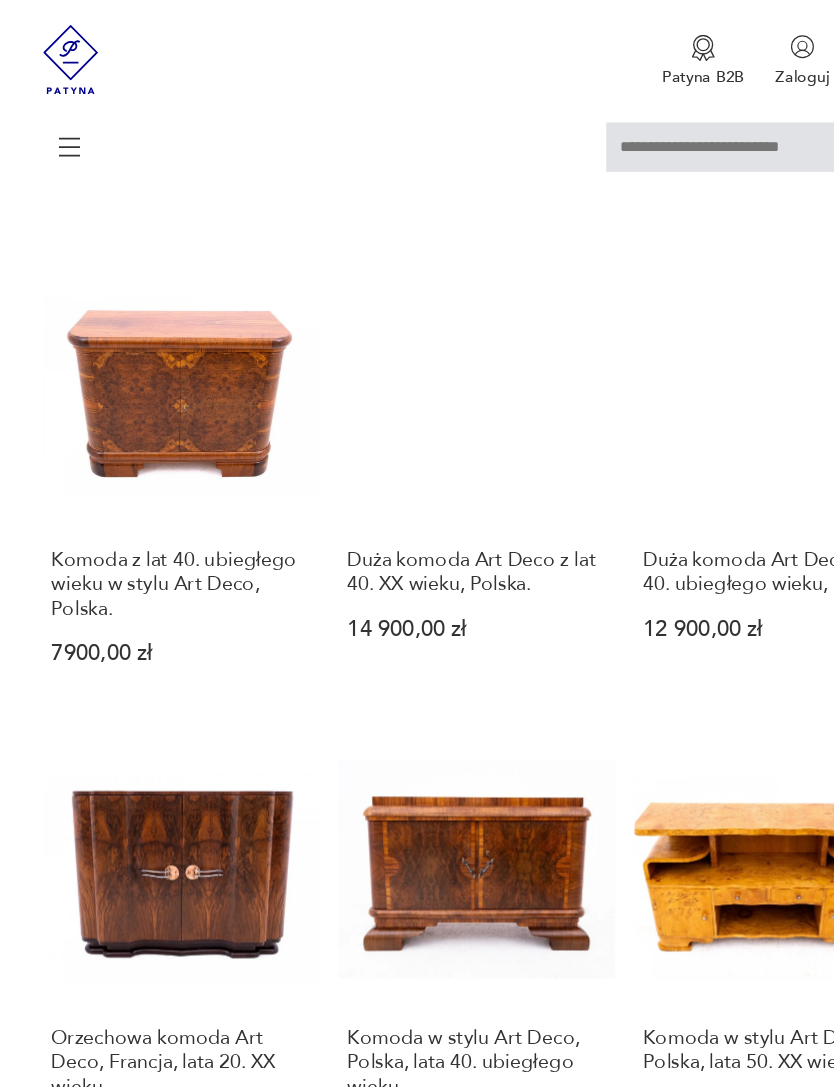 scroll, scrollTop: 894, scrollLeft: 0, axis: vertical 